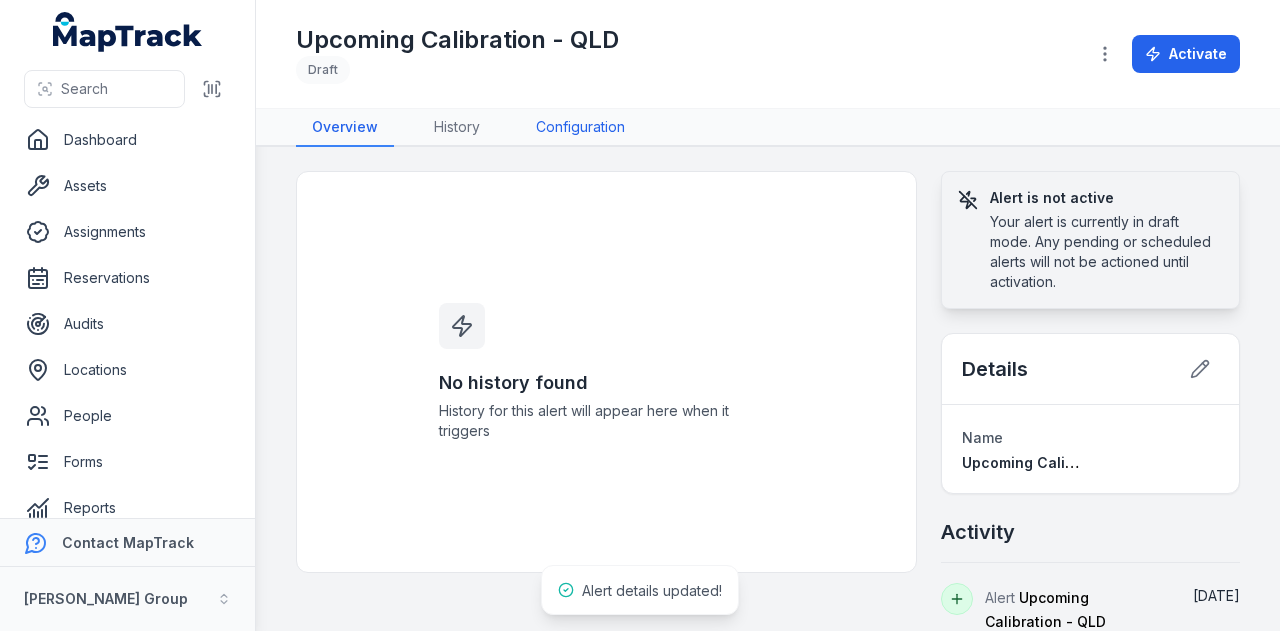 scroll, scrollTop: 0, scrollLeft: 0, axis: both 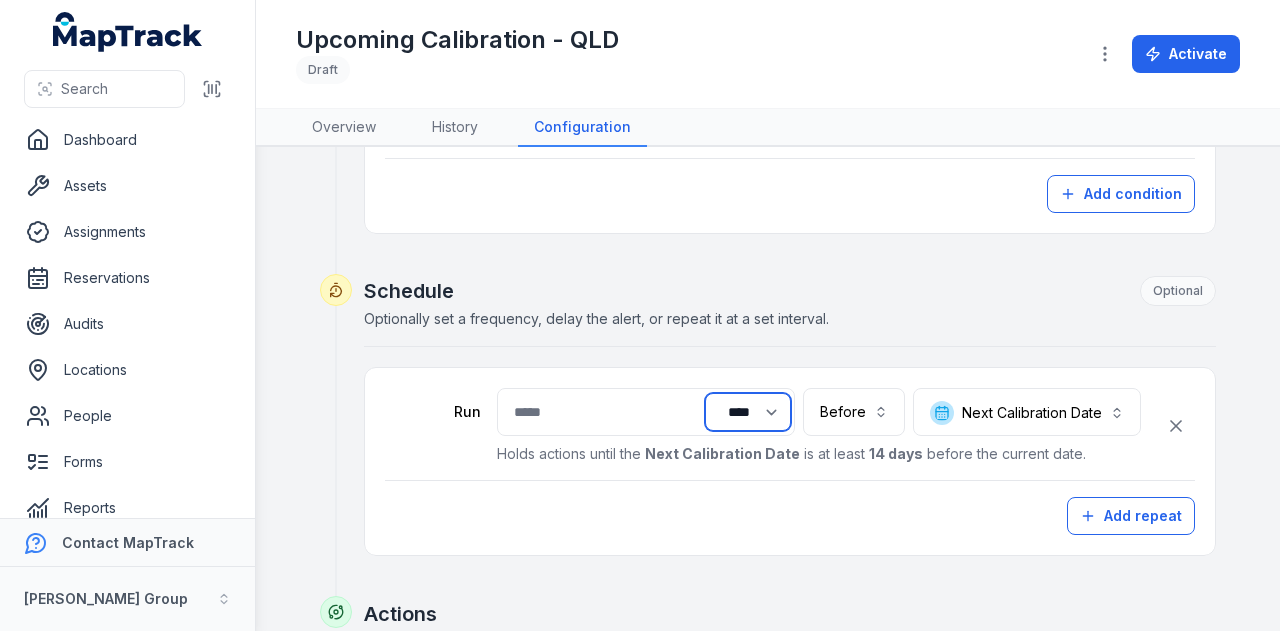 click on "***** **** ***** ****** *****" at bounding box center [748, 412] 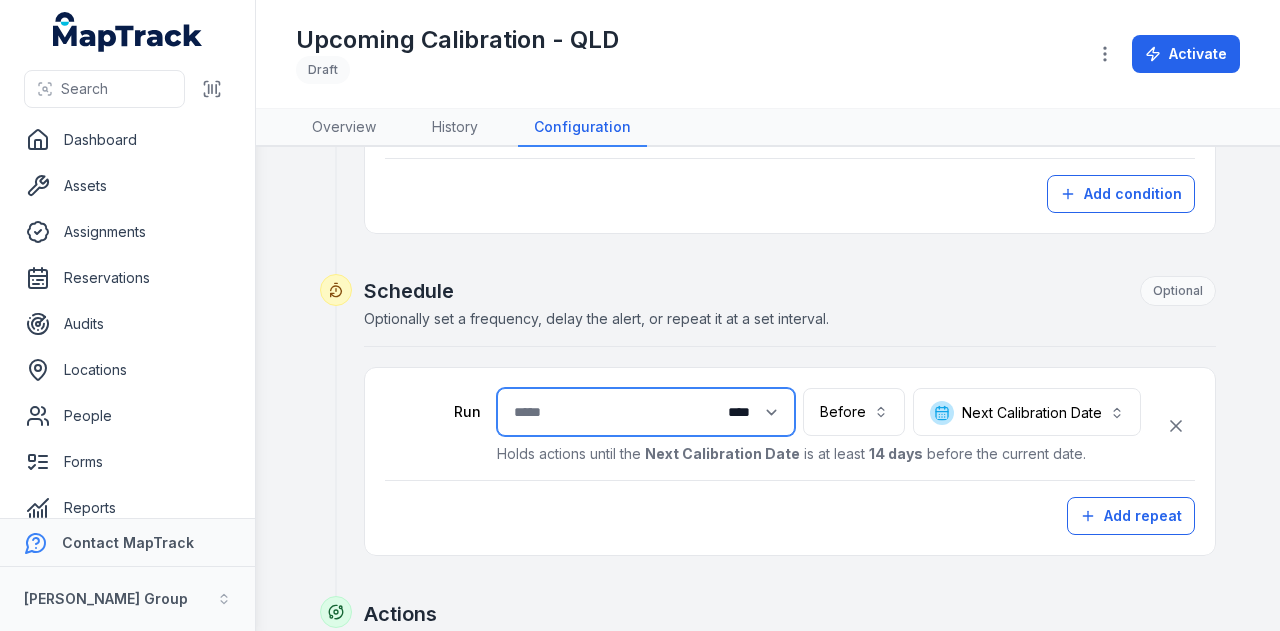click on "**" at bounding box center [646, 412] 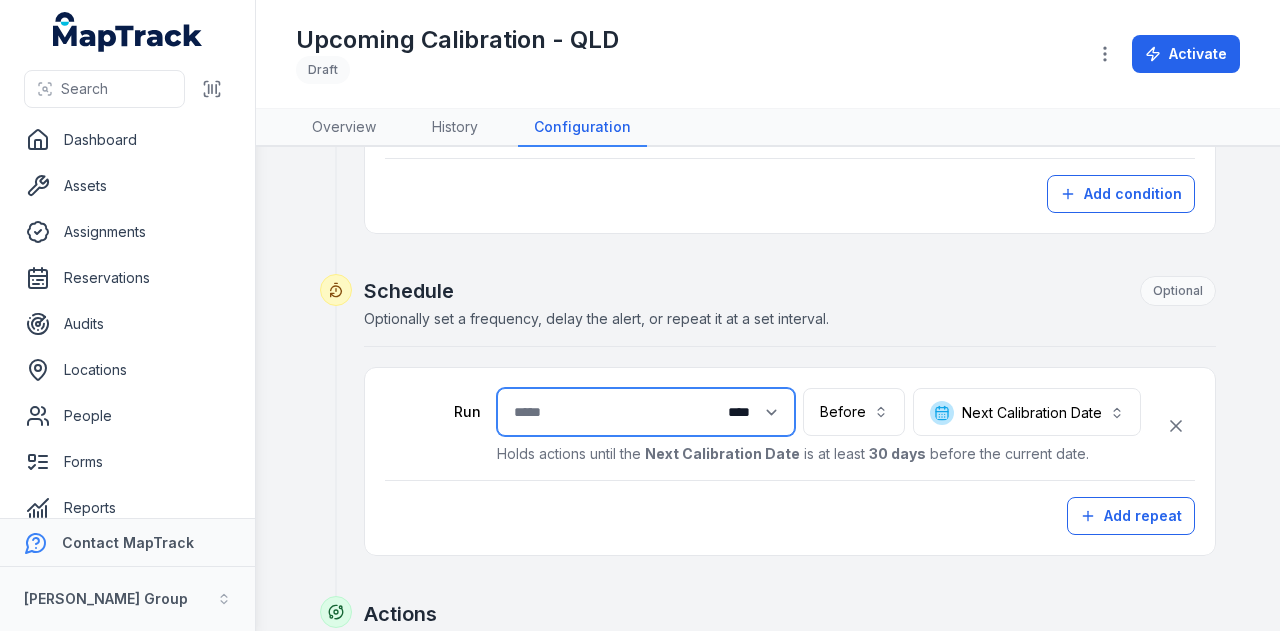 type on "**" 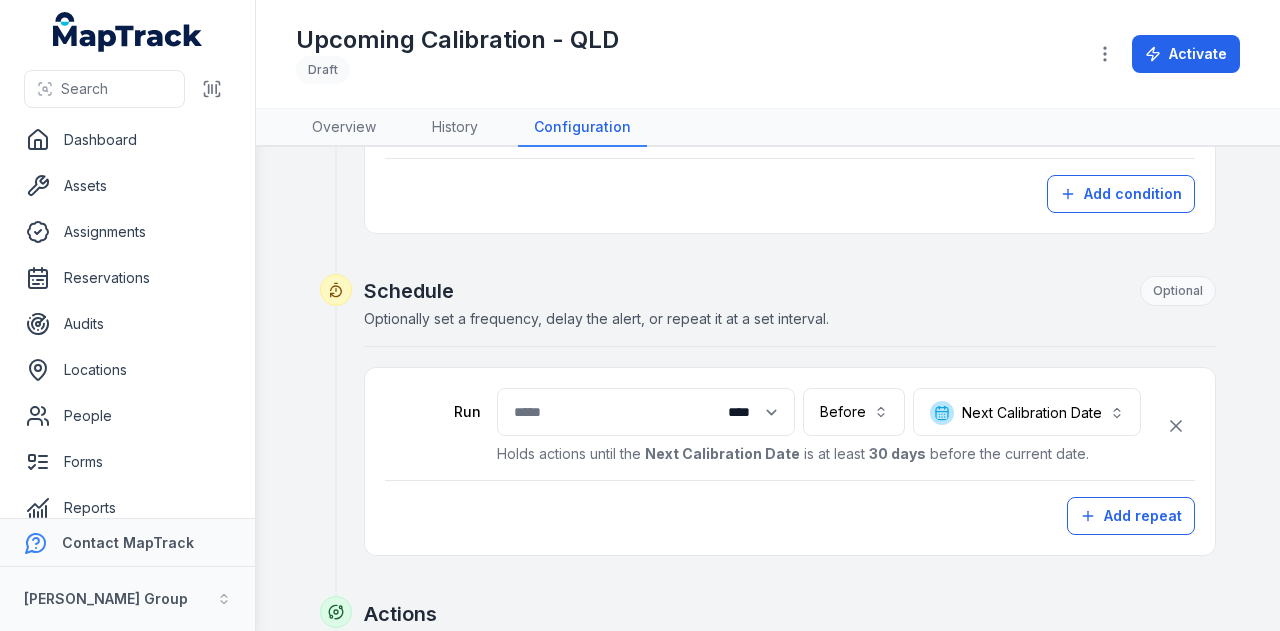 click on "Schedule Optional Optionally set a frequency, delay the alert, or repeat it at a set interval." at bounding box center (790, 311) 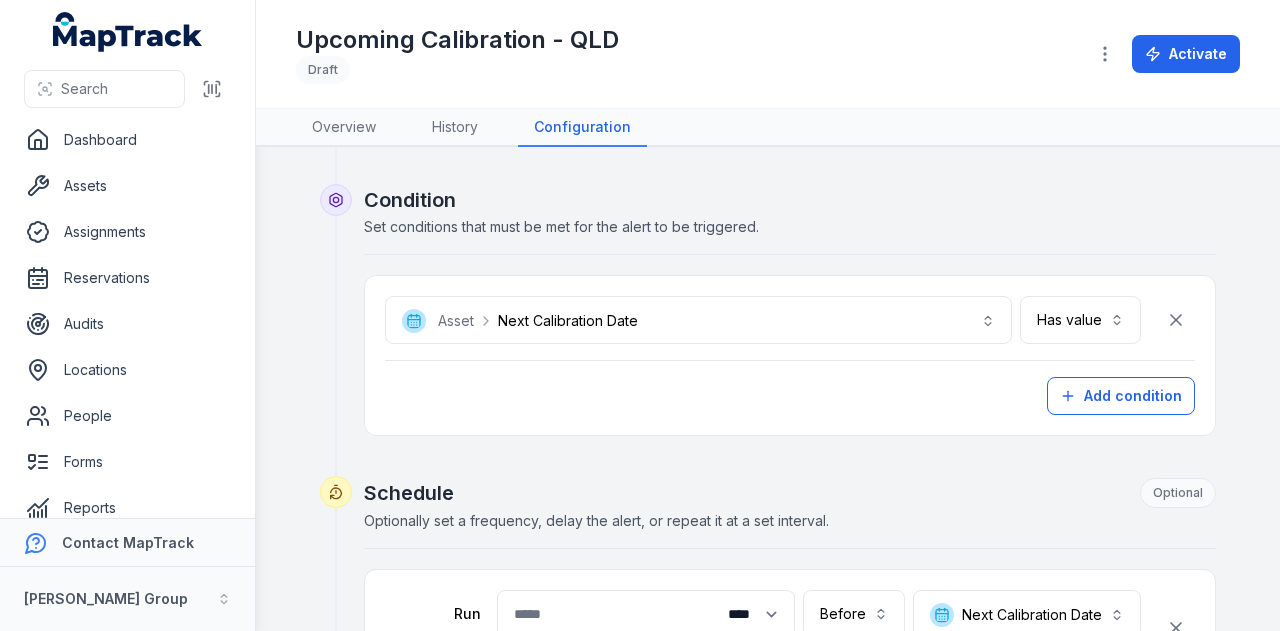 scroll, scrollTop: 200, scrollLeft: 0, axis: vertical 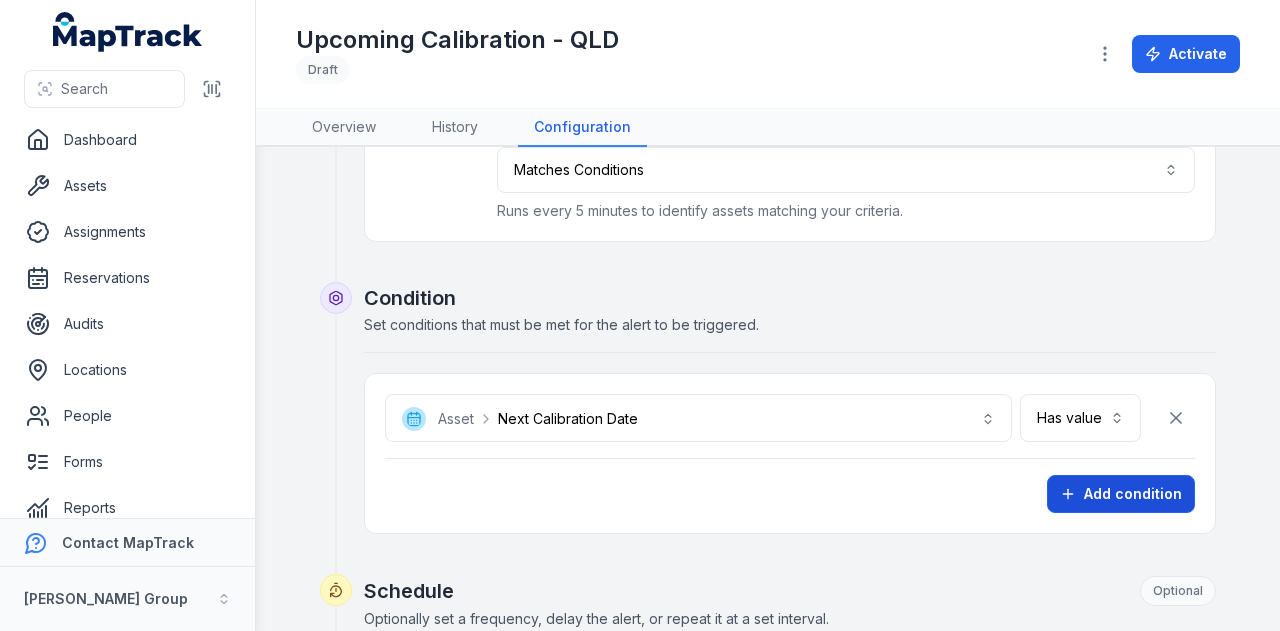 click on "Add condition" at bounding box center [1121, 494] 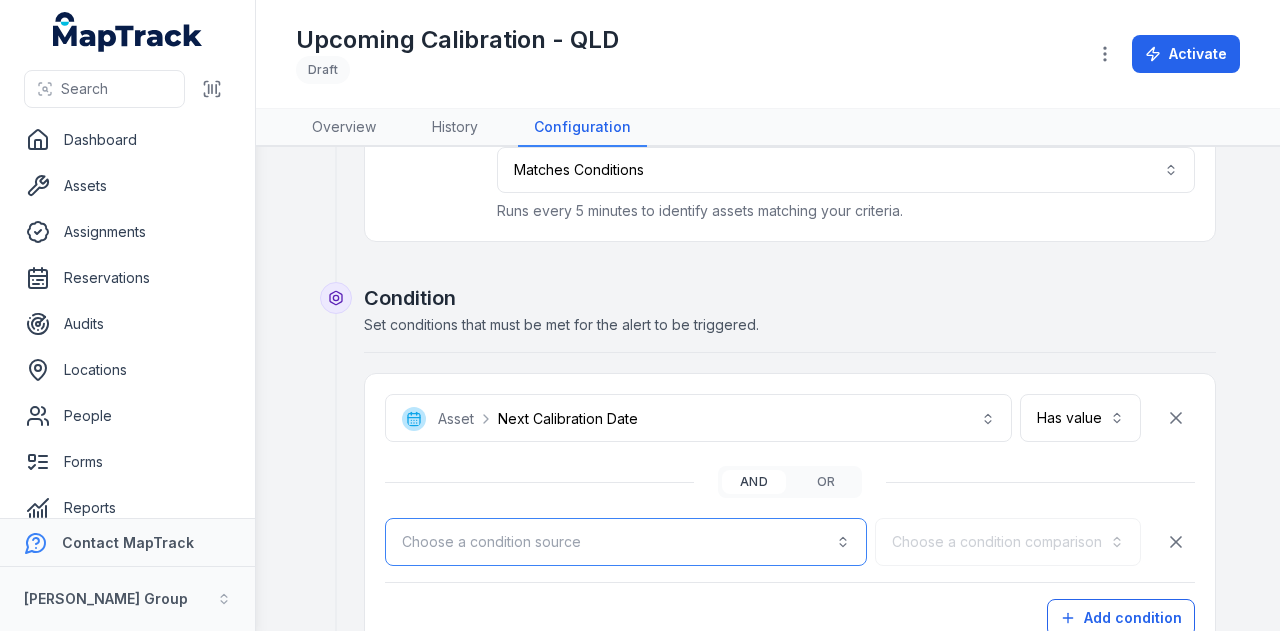 click on "Choose a condition source" at bounding box center (626, 542) 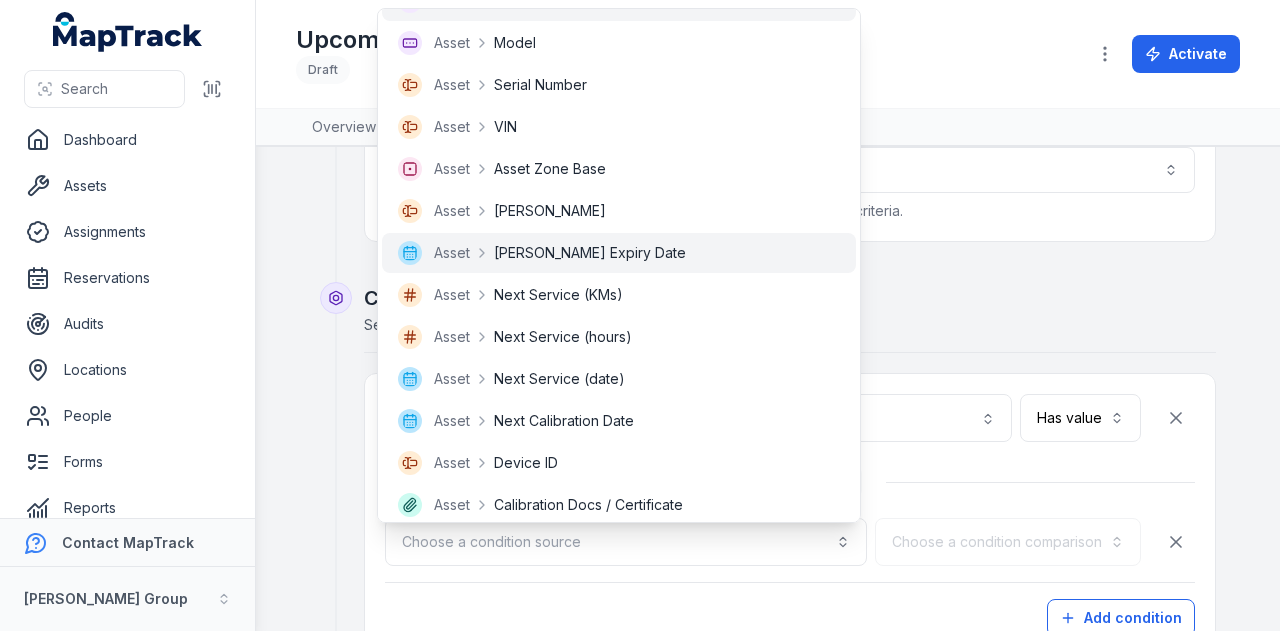 scroll, scrollTop: 400, scrollLeft: 0, axis: vertical 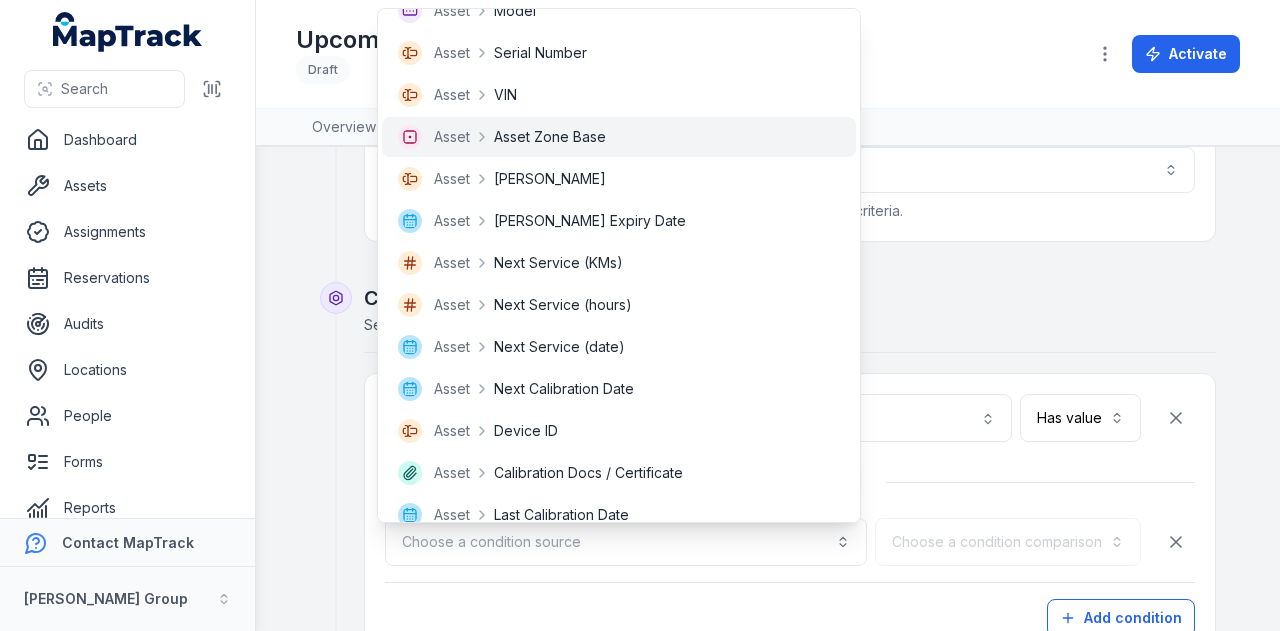 click on "Asset Zone Base" at bounding box center (550, 137) 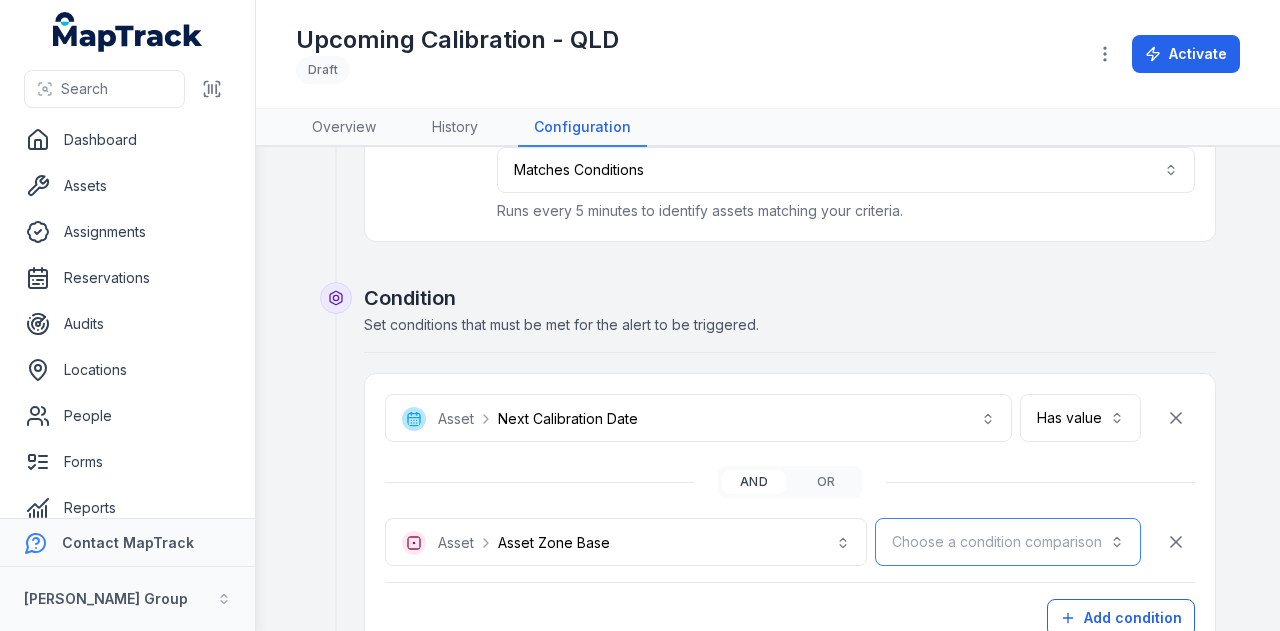 click on "Choose a condition comparison" at bounding box center [1008, 542] 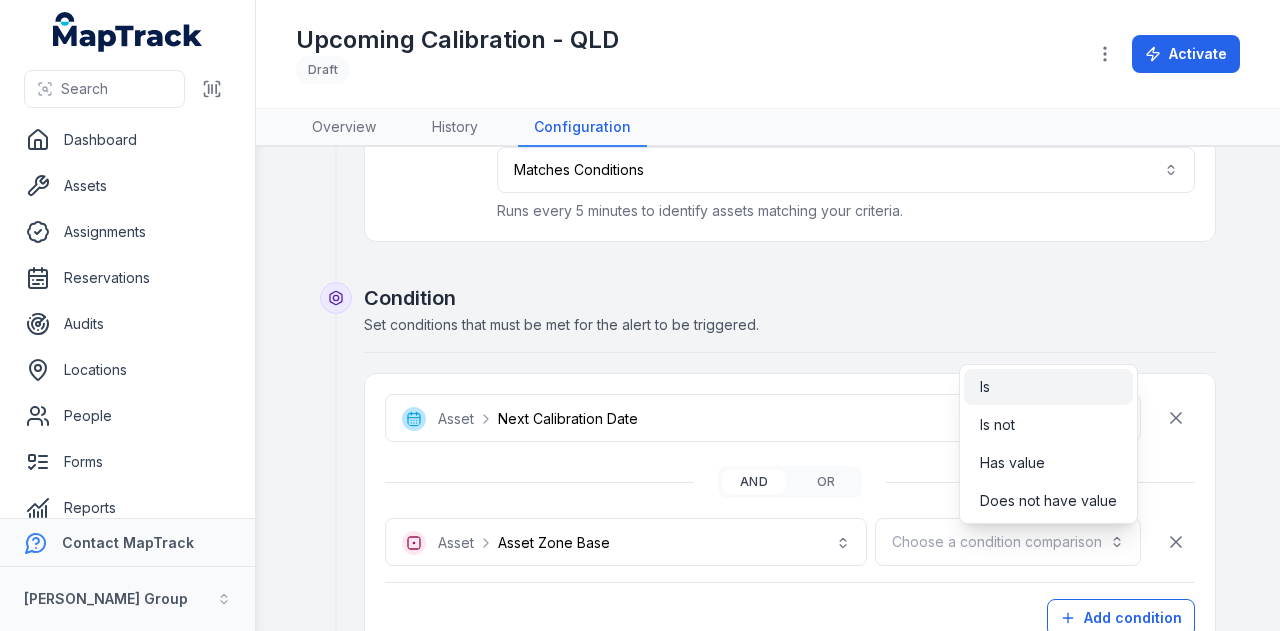 click on "Is" at bounding box center (1048, 387) 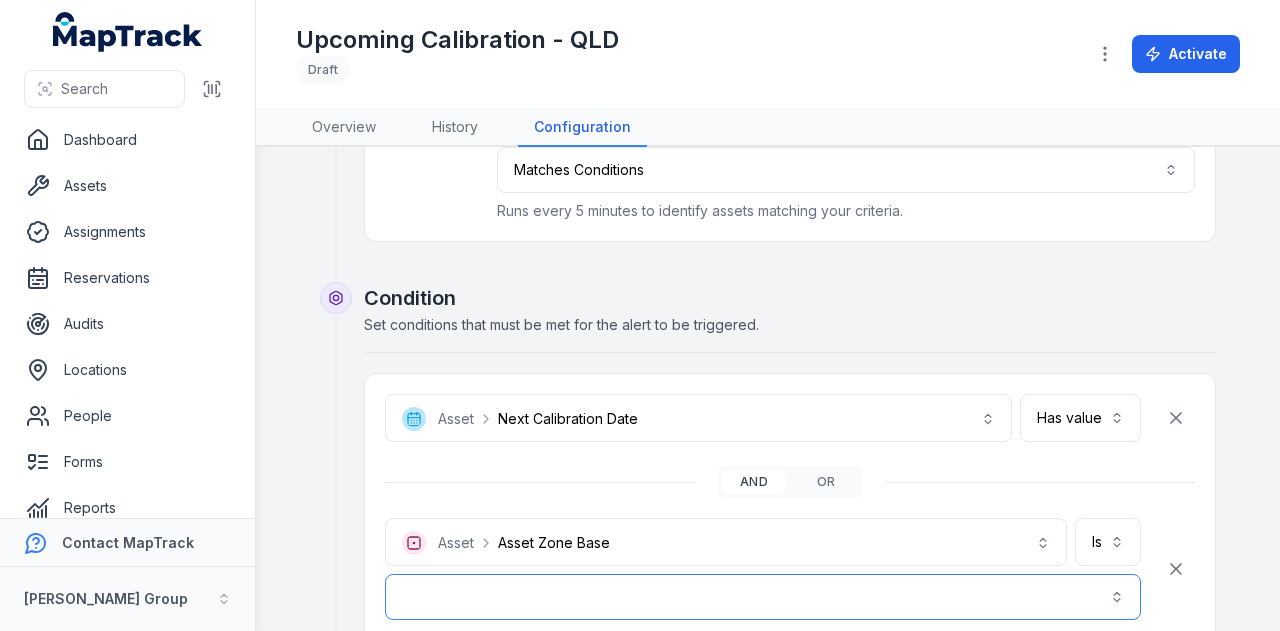 click at bounding box center (763, 597) 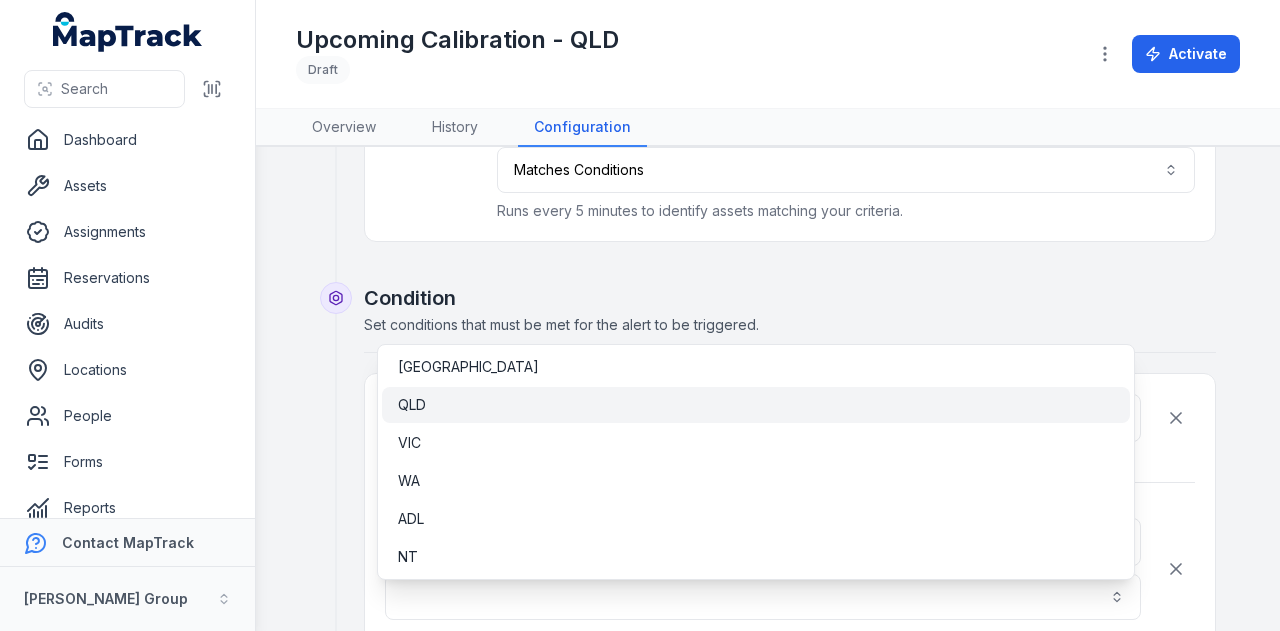click on "QLD" at bounding box center (755, 405) 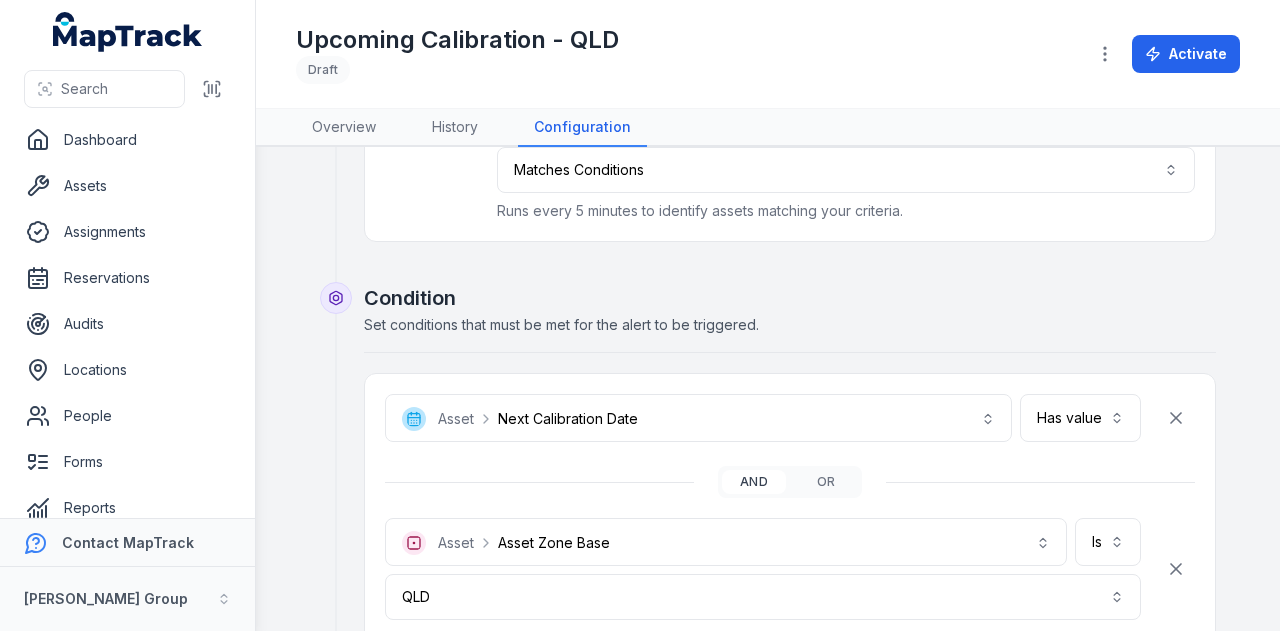 click on "Condition Set conditions that must be met for the alert to be triggered." at bounding box center [790, 318] 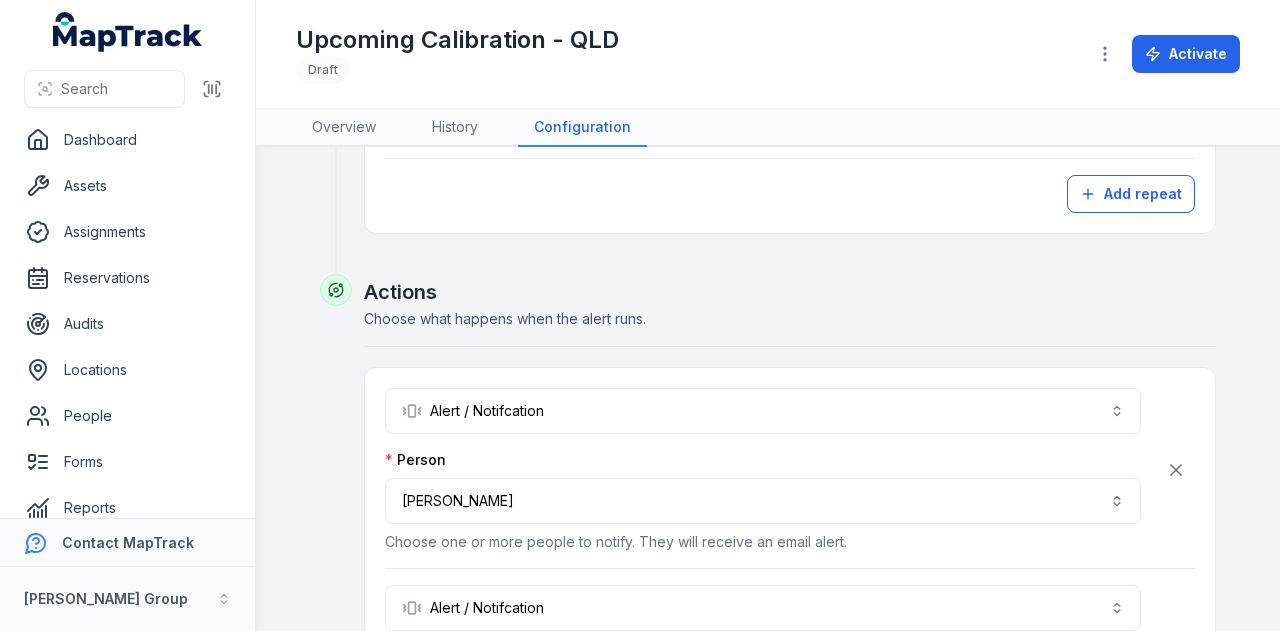 scroll, scrollTop: 1200, scrollLeft: 0, axis: vertical 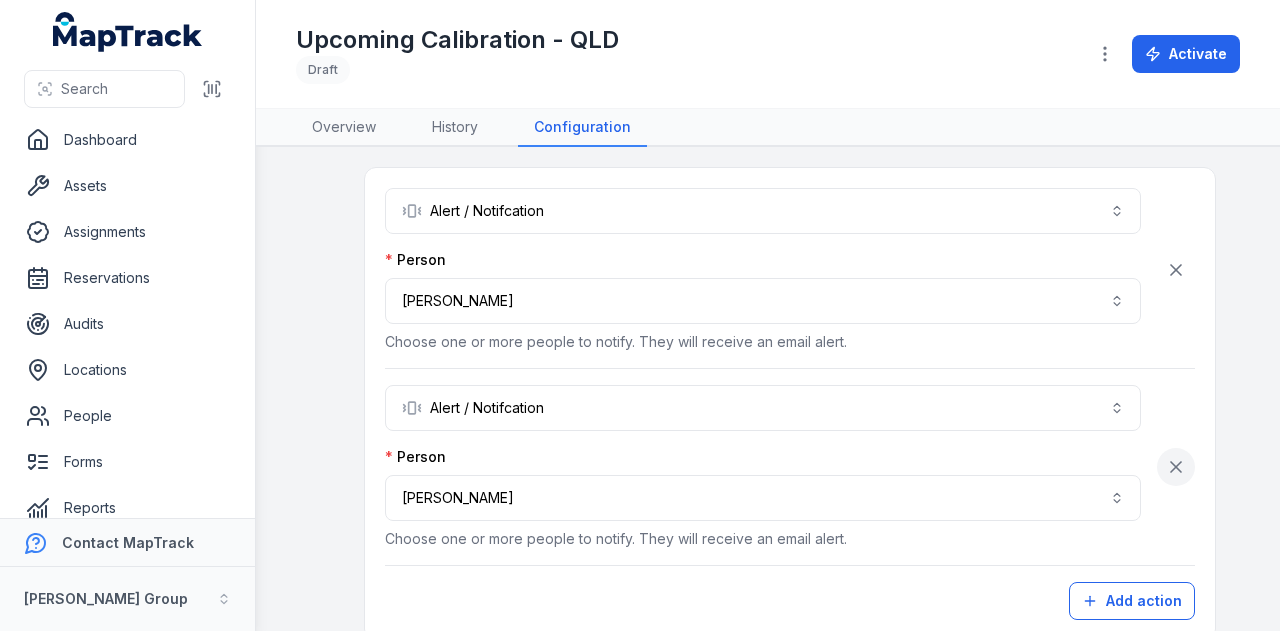 click 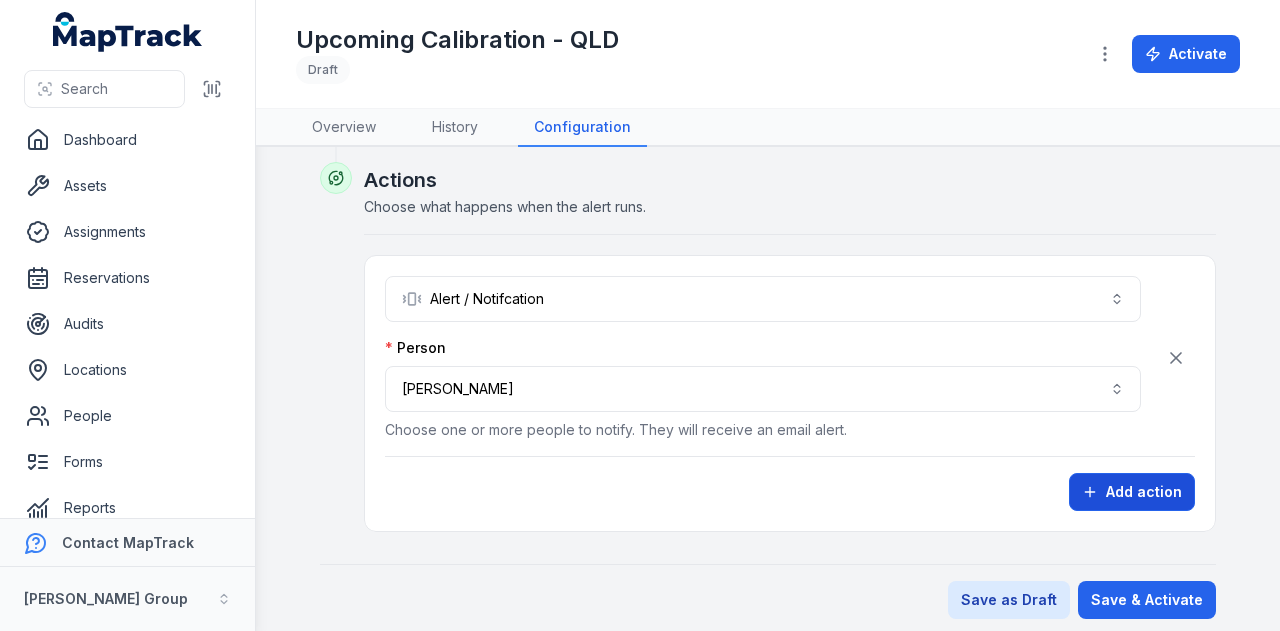 click 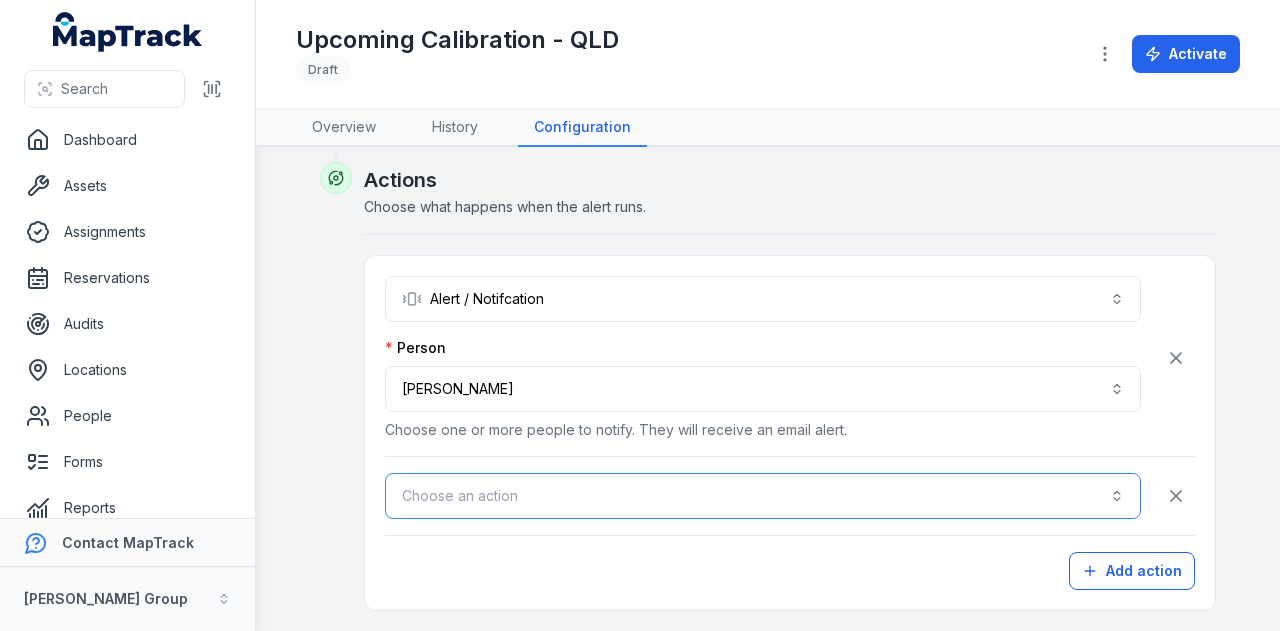 click on "Choose an action" at bounding box center [763, 496] 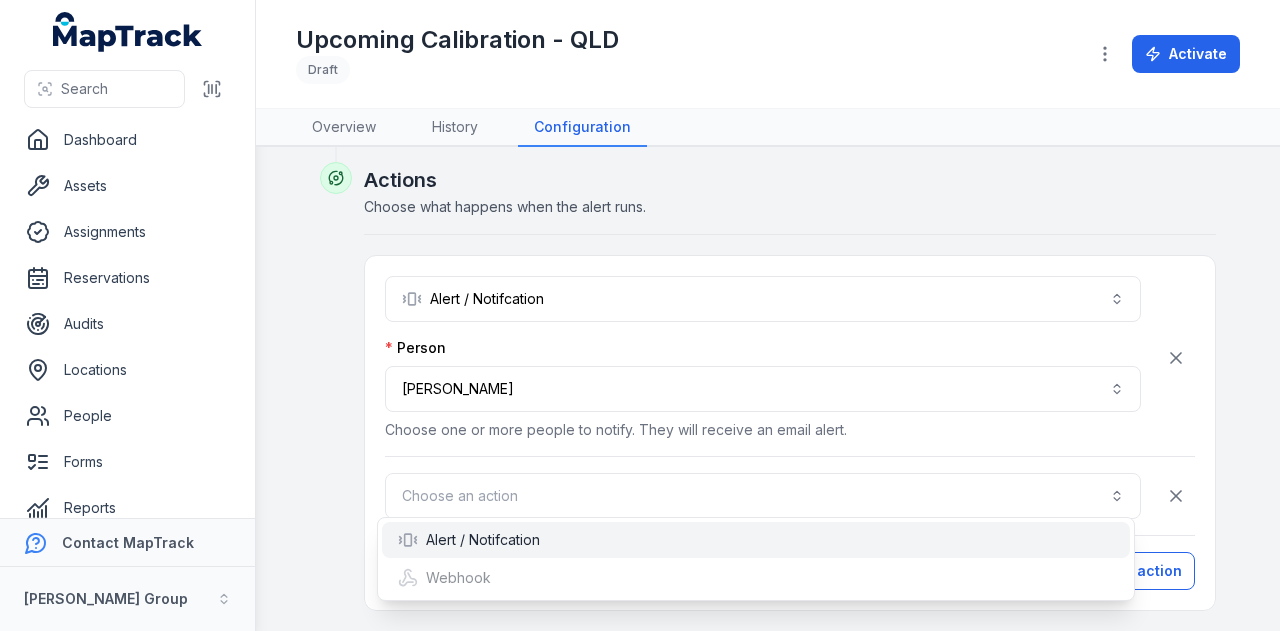 click on "Alert / Notifcation" at bounding box center (469, 540) 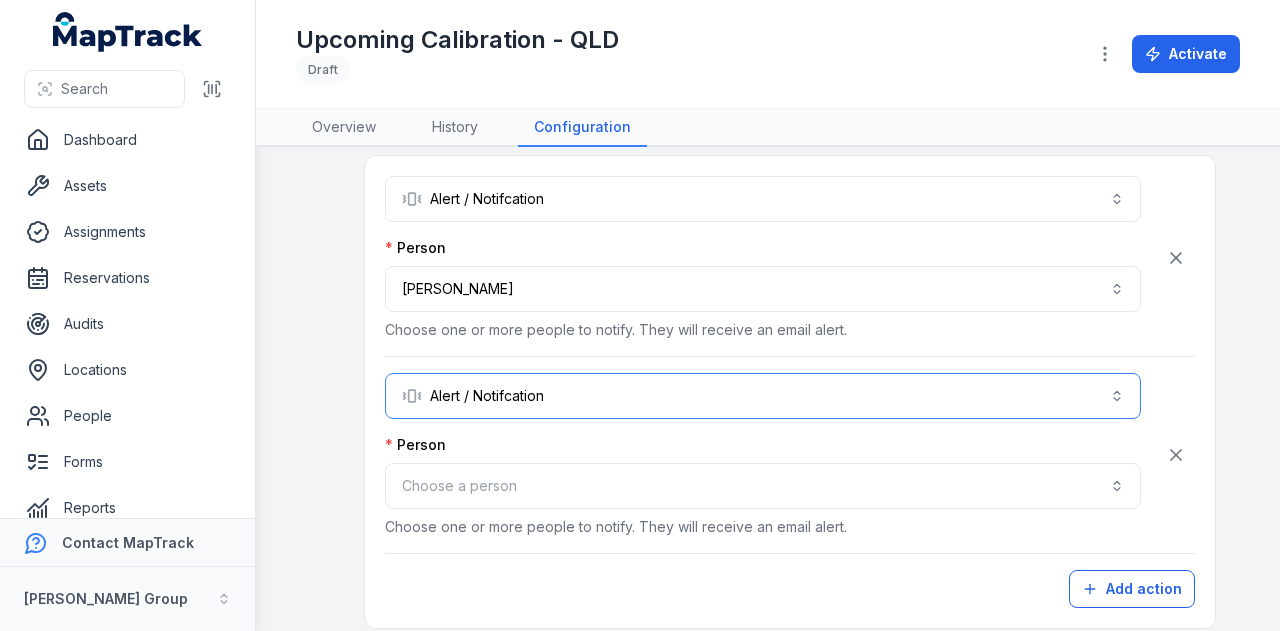 scroll, scrollTop: 1307, scrollLeft: 0, axis: vertical 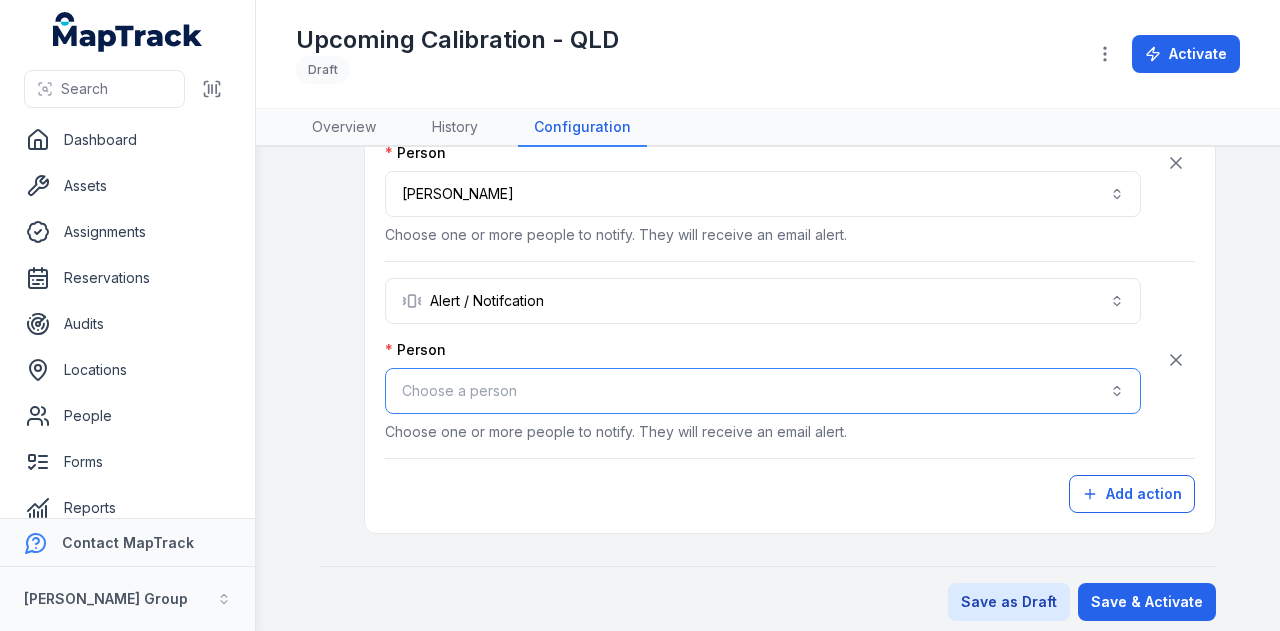 click on "Choose a person" at bounding box center [763, 391] 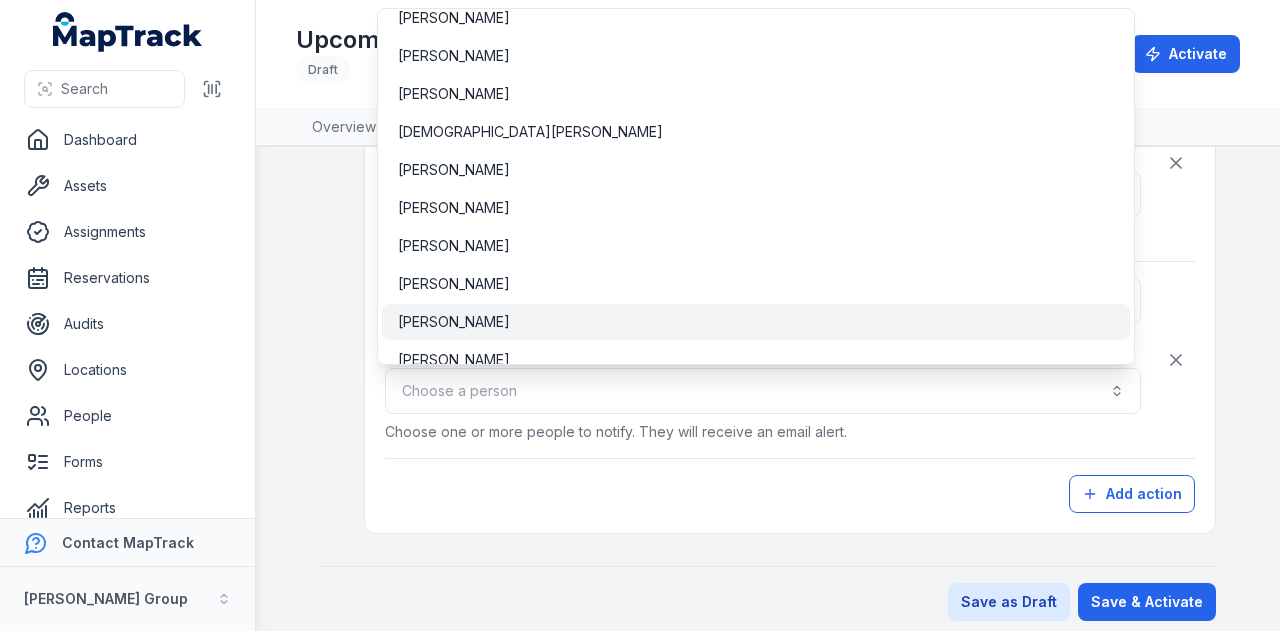 scroll, scrollTop: 6300, scrollLeft: 0, axis: vertical 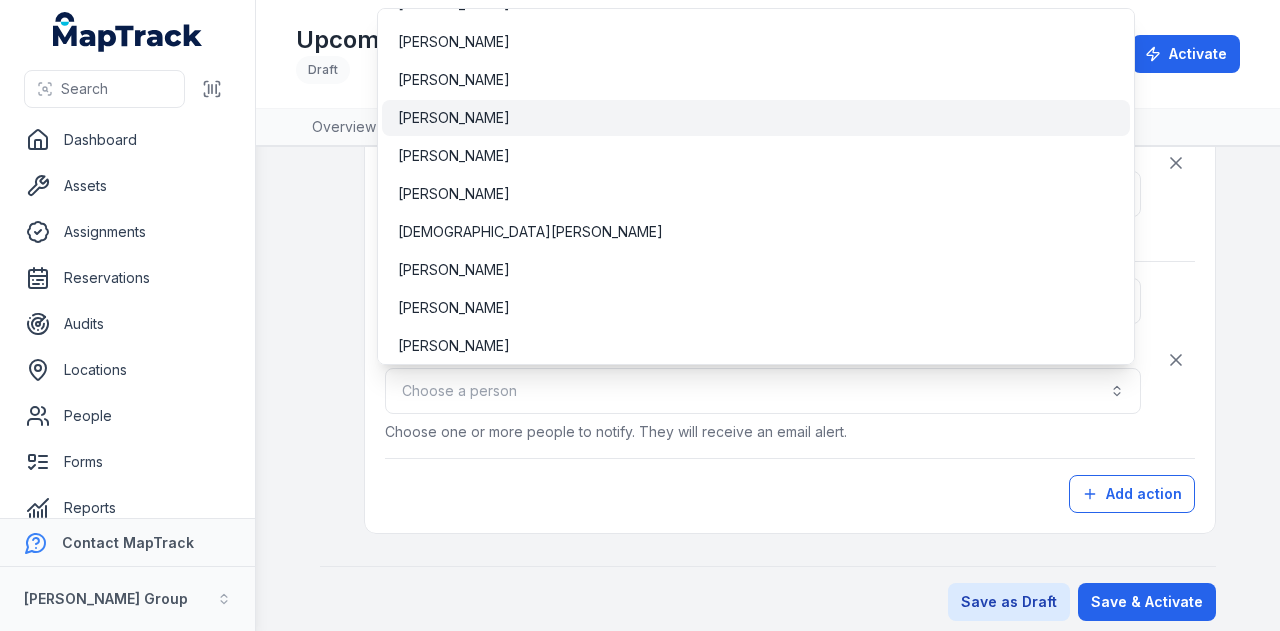 click on "[PERSON_NAME]" at bounding box center [755, 118] 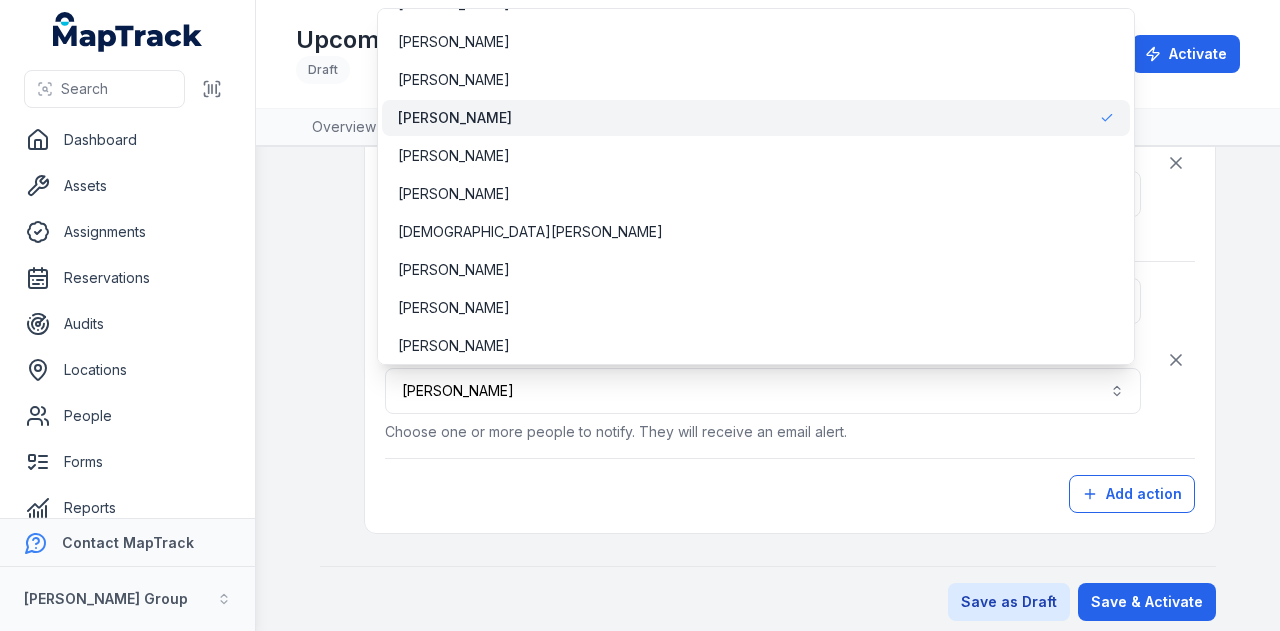 click on "**********" at bounding box center [790, 297] 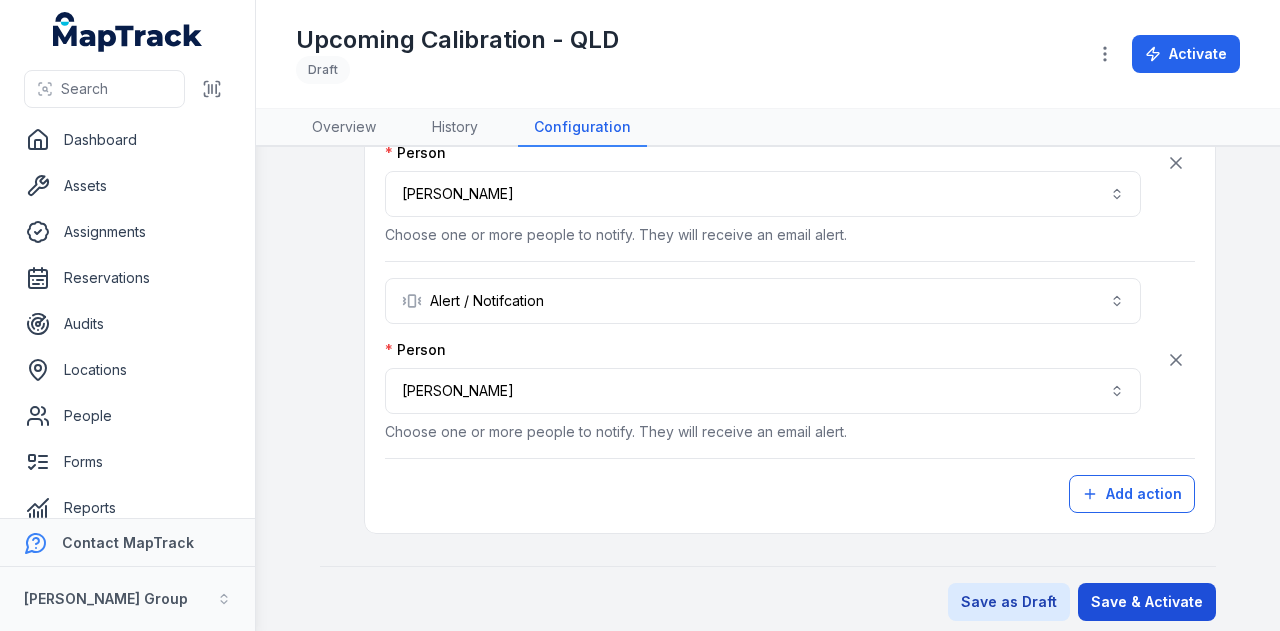 click on "Save & Activate" at bounding box center (1147, 602) 